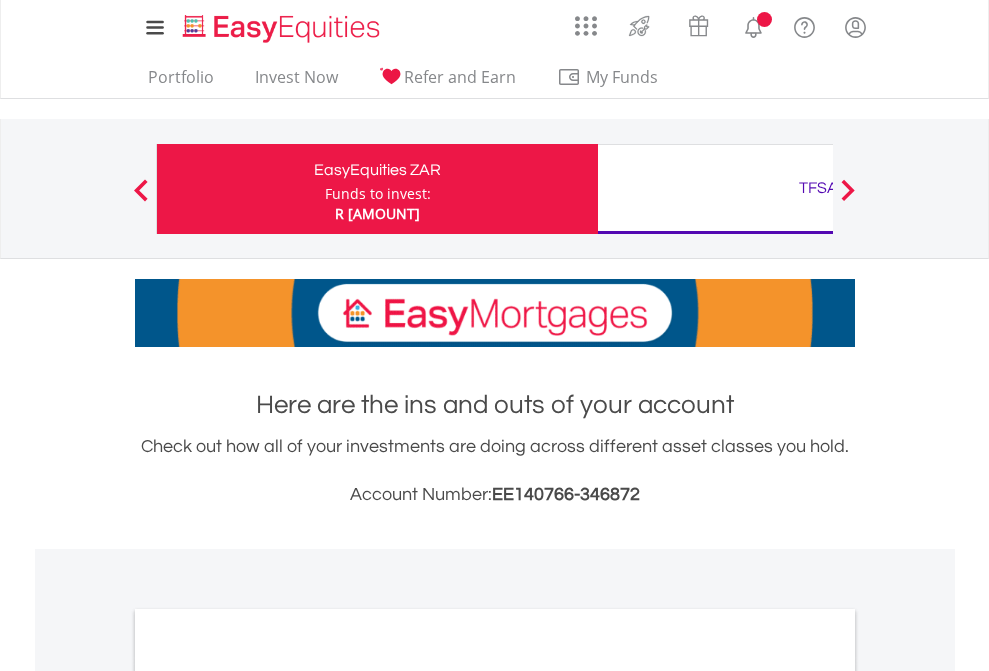 scroll, scrollTop: 0, scrollLeft: 0, axis: both 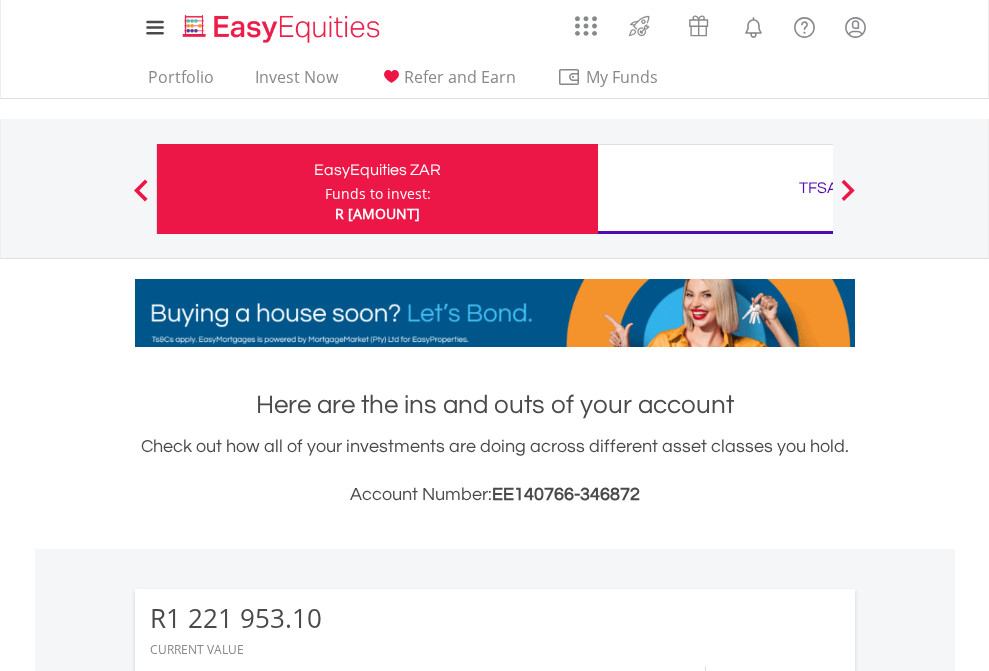 click on "Funds to invest:" at bounding box center [378, 194] 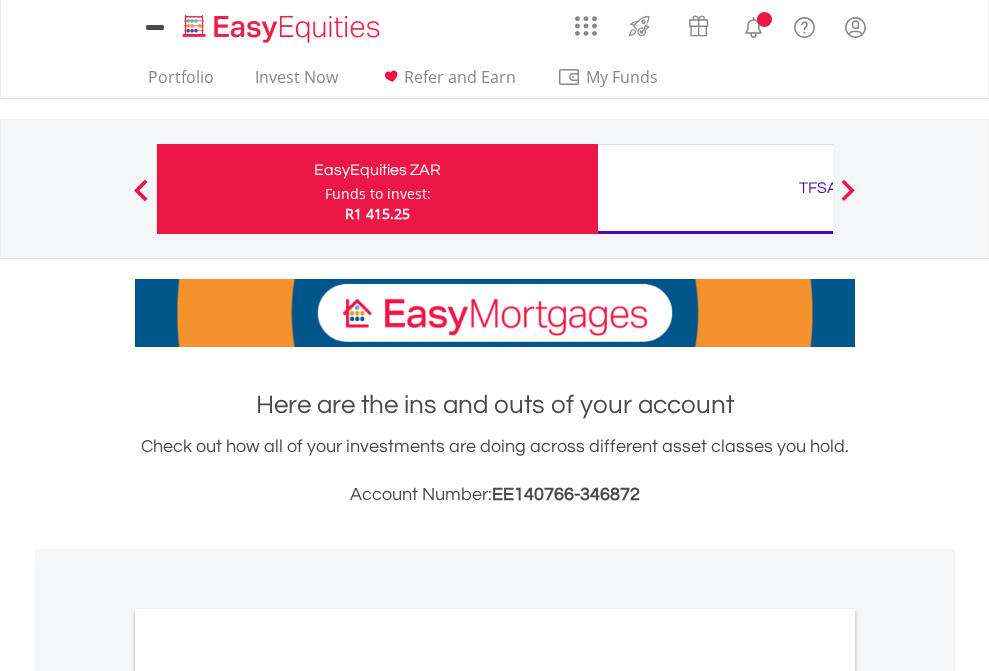 scroll, scrollTop: 0, scrollLeft: 0, axis: both 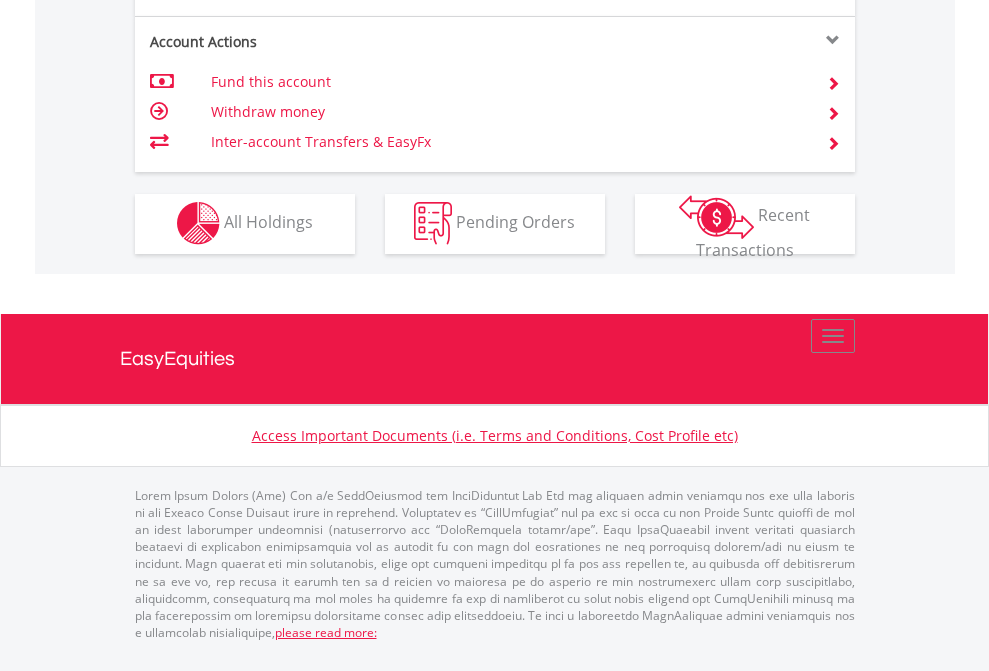 click on "Investment types" at bounding box center [706, -337] 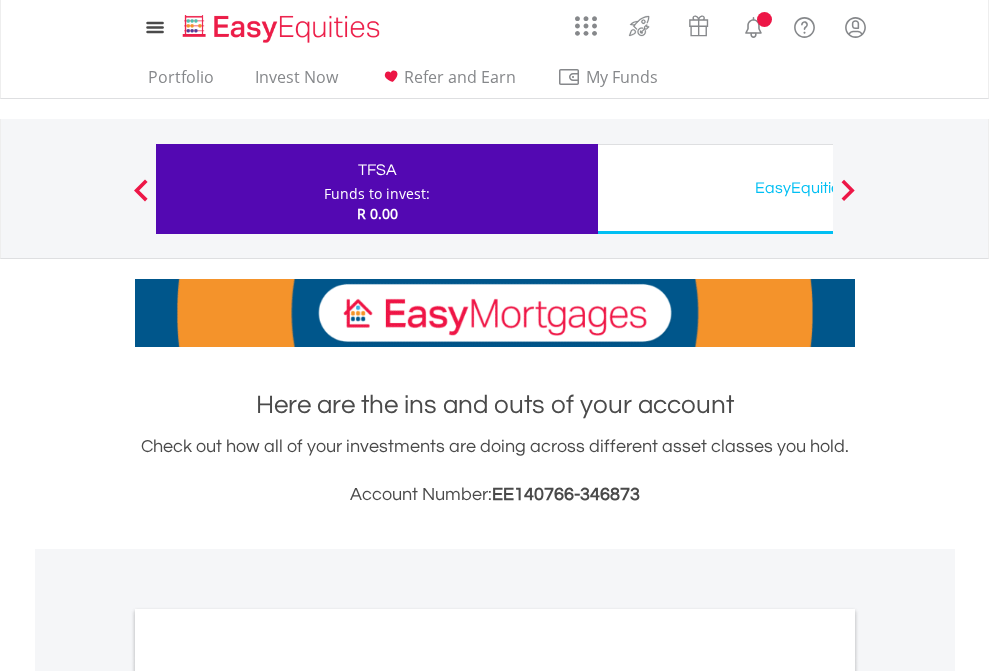 scroll, scrollTop: 0, scrollLeft: 0, axis: both 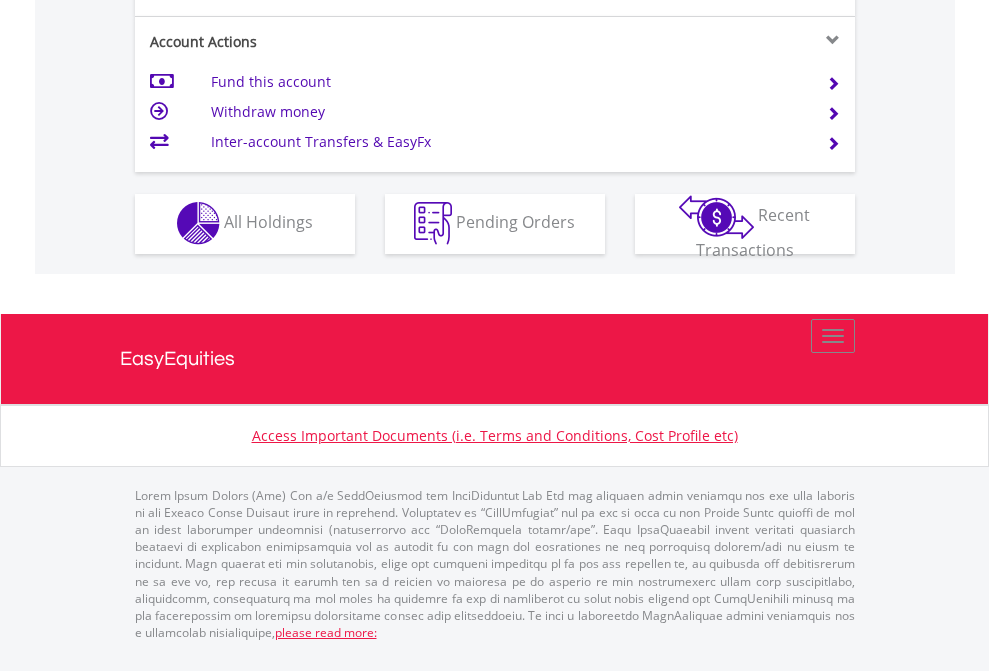 click on "Investment types" at bounding box center (706, -353) 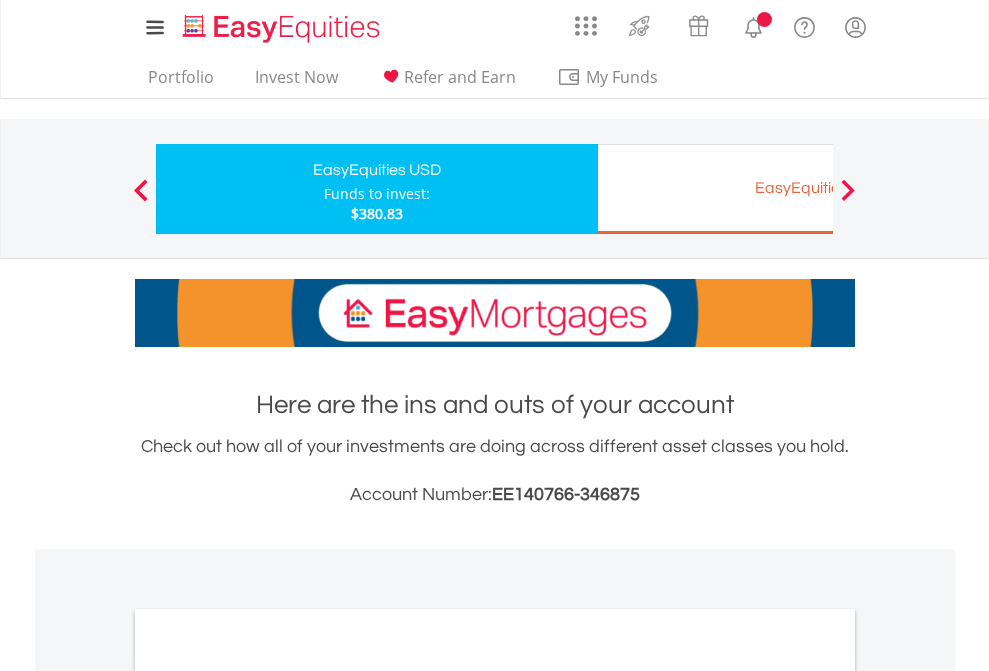 scroll, scrollTop: 0, scrollLeft: 0, axis: both 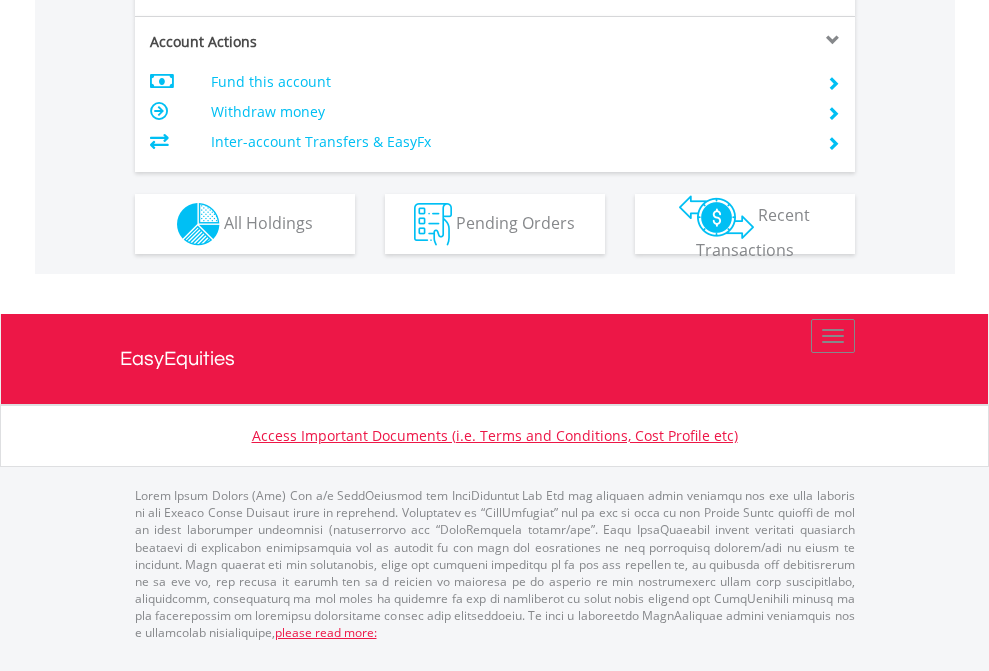 click on "Investment types" at bounding box center [706, -337] 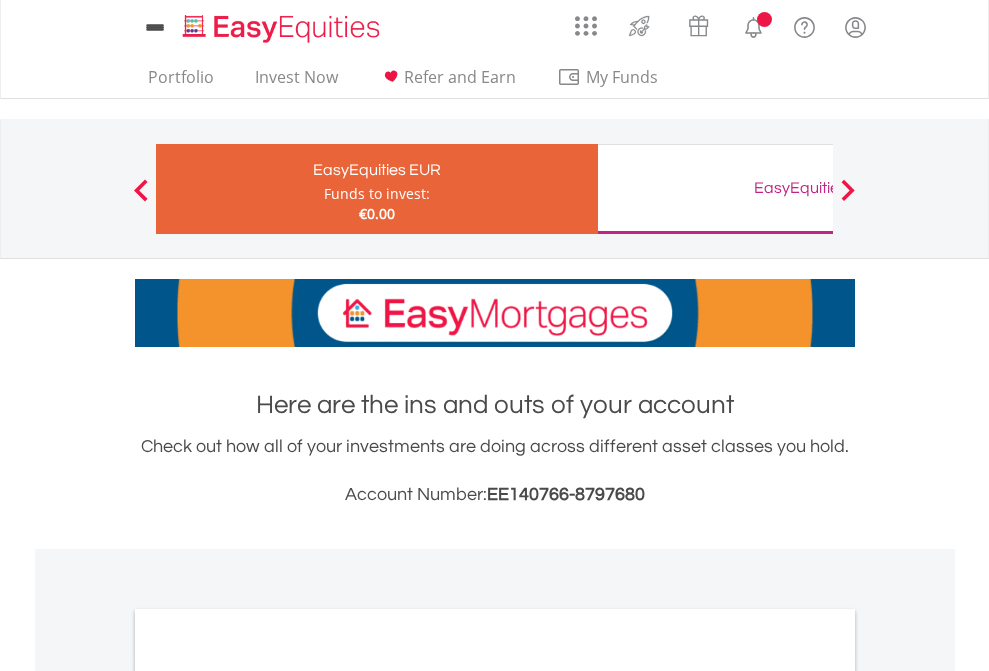 scroll, scrollTop: 0, scrollLeft: 0, axis: both 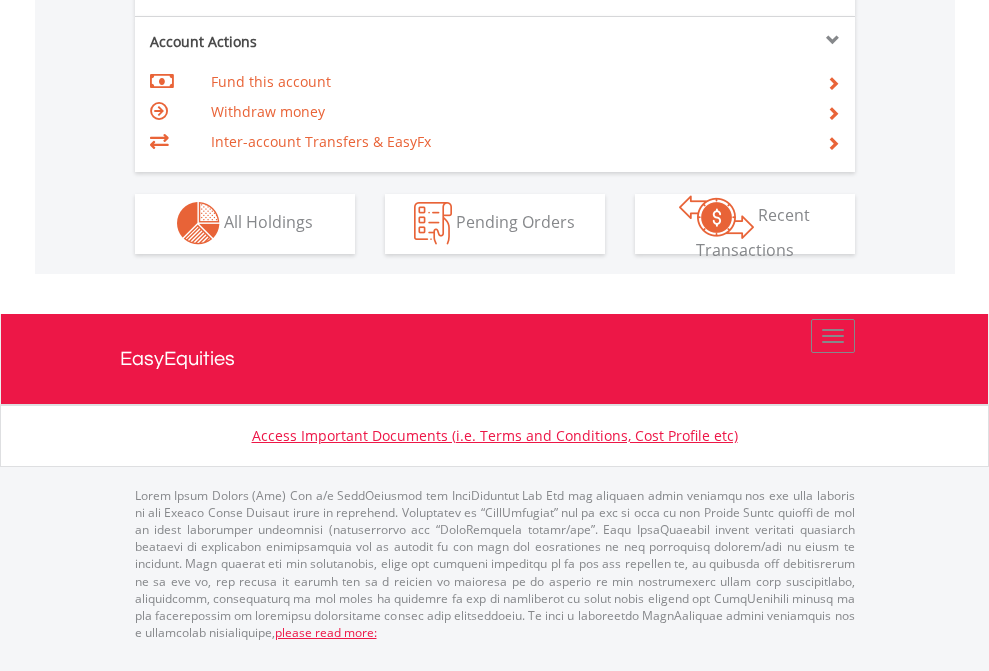 click on "Investment types" at bounding box center (706, -353) 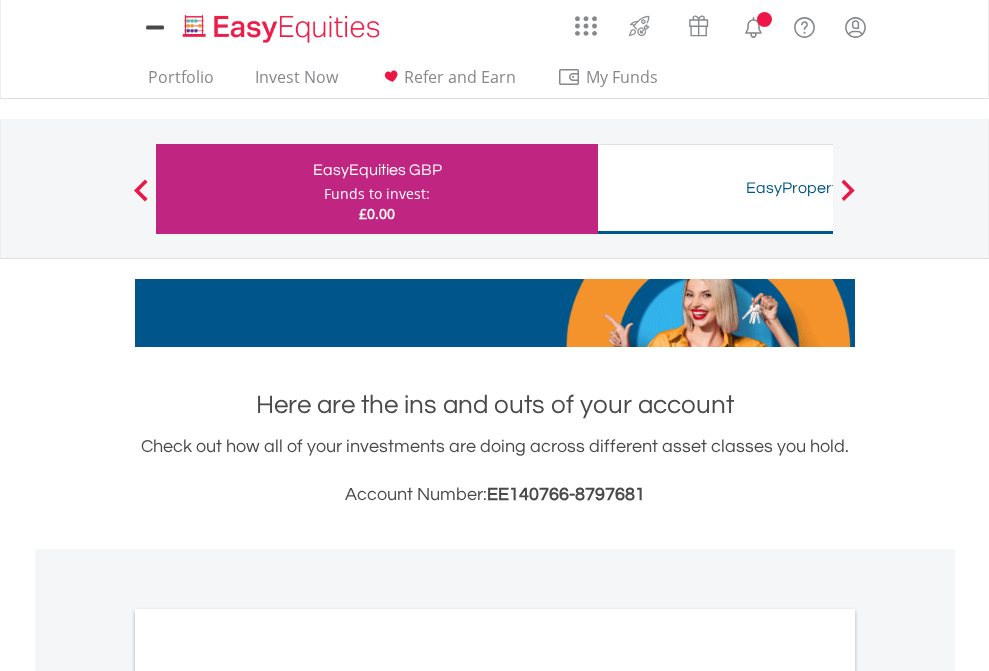 scroll, scrollTop: 0, scrollLeft: 0, axis: both 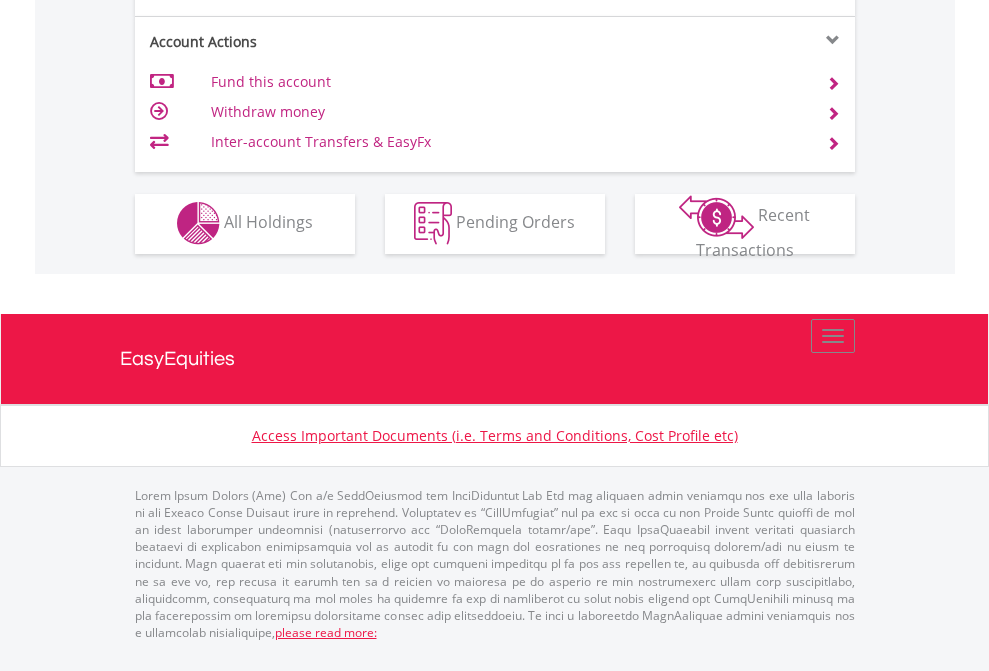 click on "Investment types" at bounding box center (706, -353) 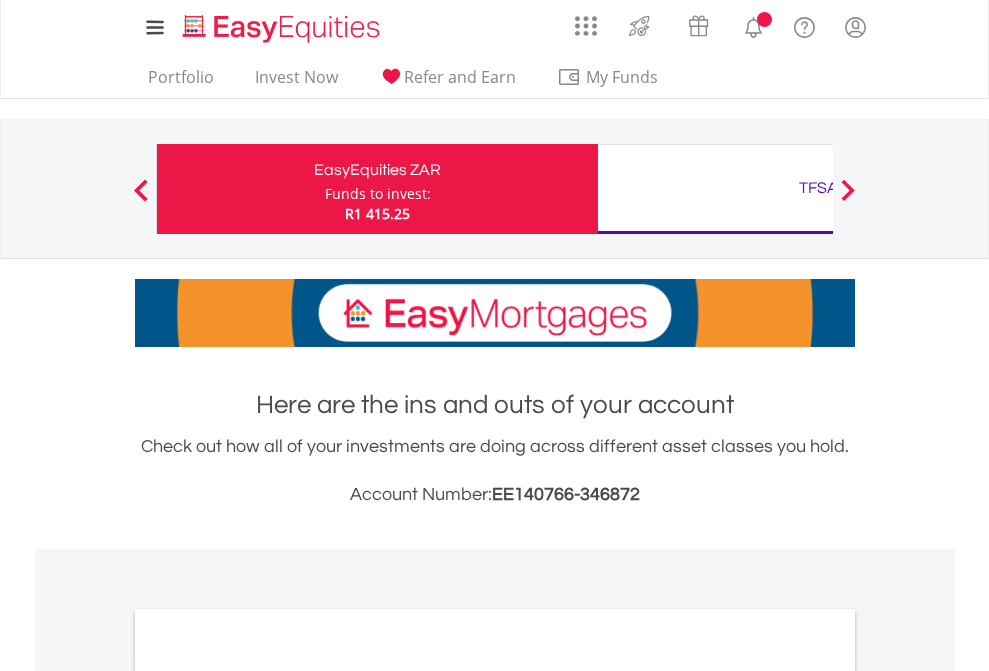 scroll, scrollTop: 1202, scrollLeft: 0, axis: vertical 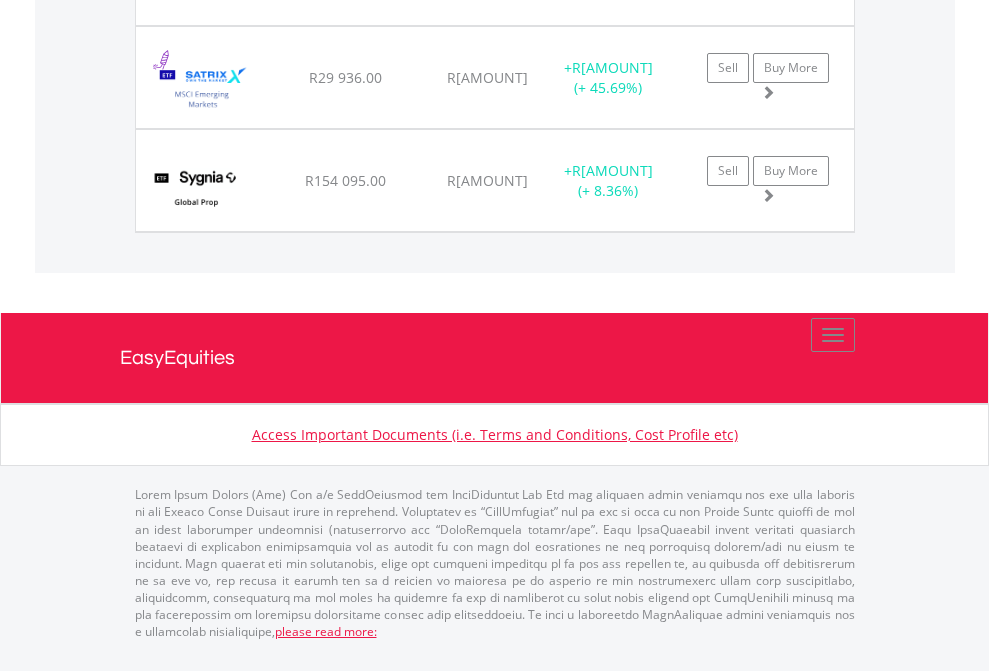 click on "TFSA" at bounding box center [818, -2034] 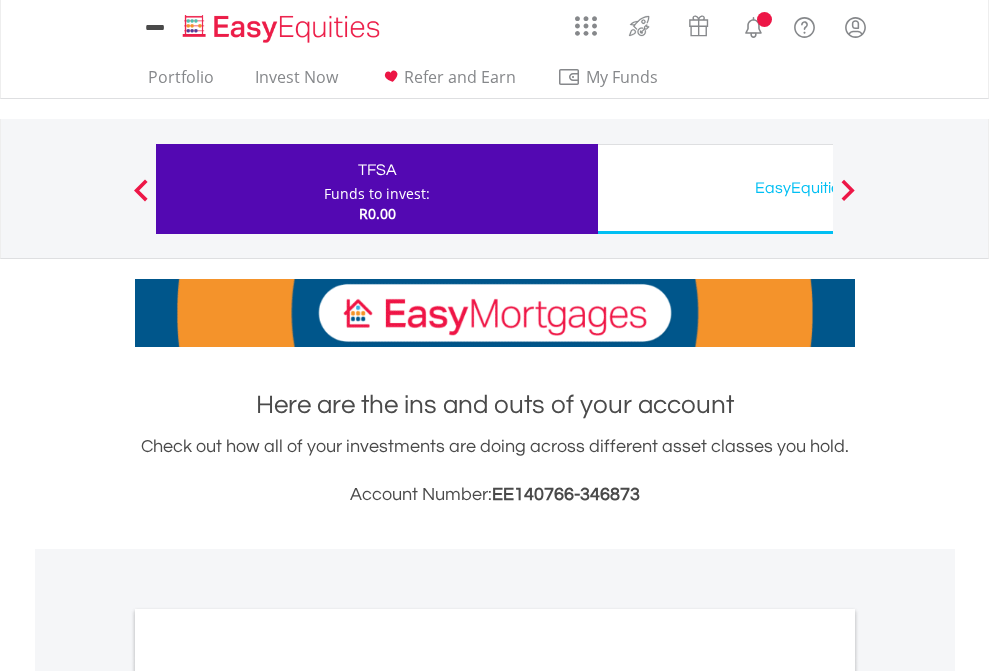 scroll, scrollTop: 0, scrollLeft: 0, axis: both 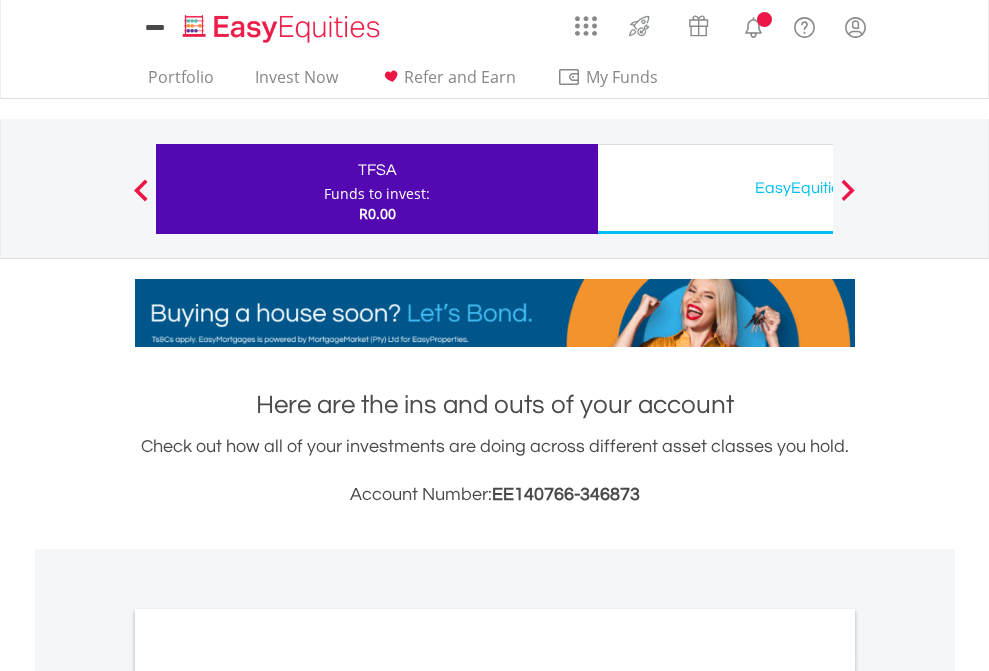 click on "All Holdings" at bounding box center [268, 1096] 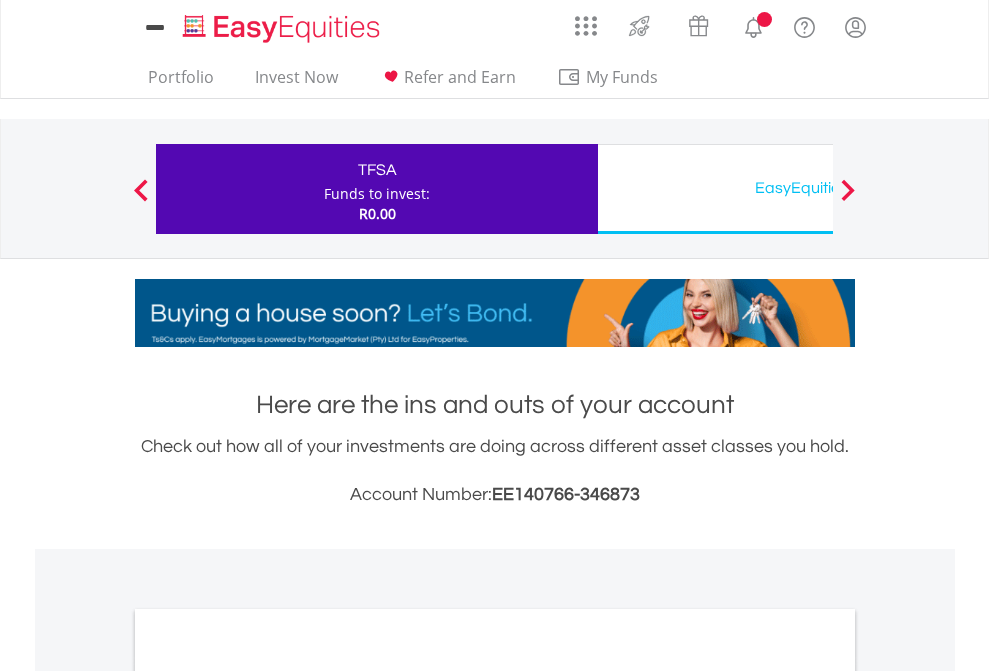 scroll, scrollTop: 1202, scrollLeft: 0, axis: vertical 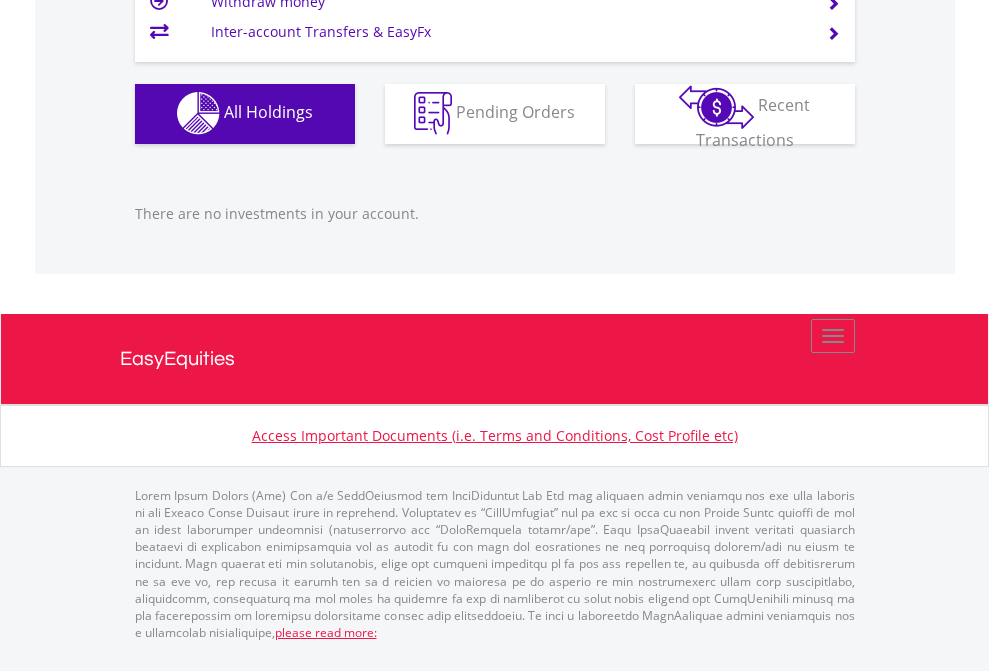 click on "EasyEquities USD" at bounding box center [818, -1142] 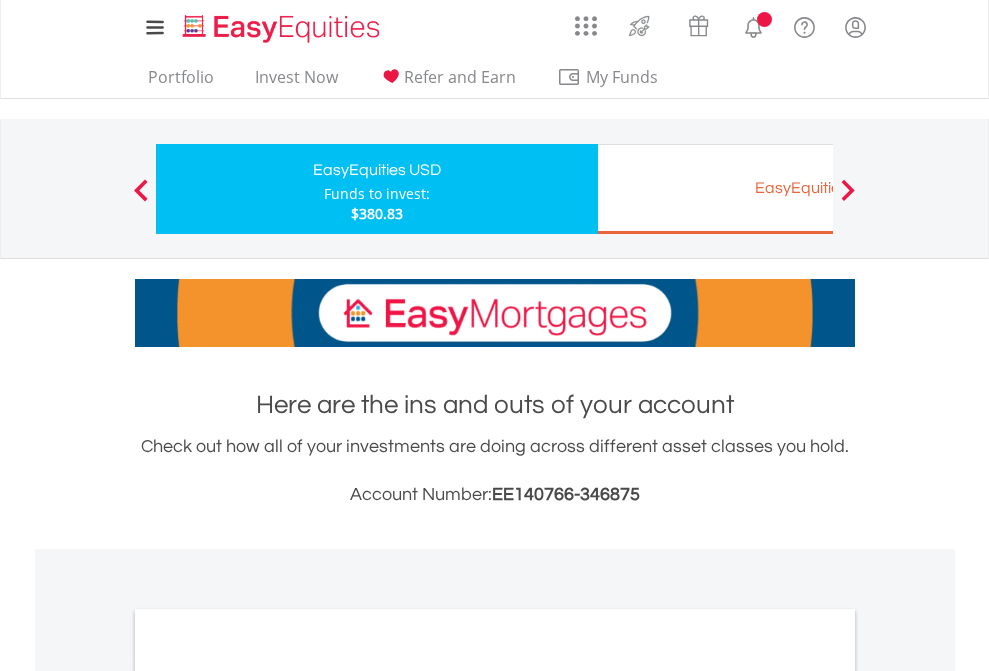 scroll, scrollTop: 1202, scrollLeft: 0, axis: vertical 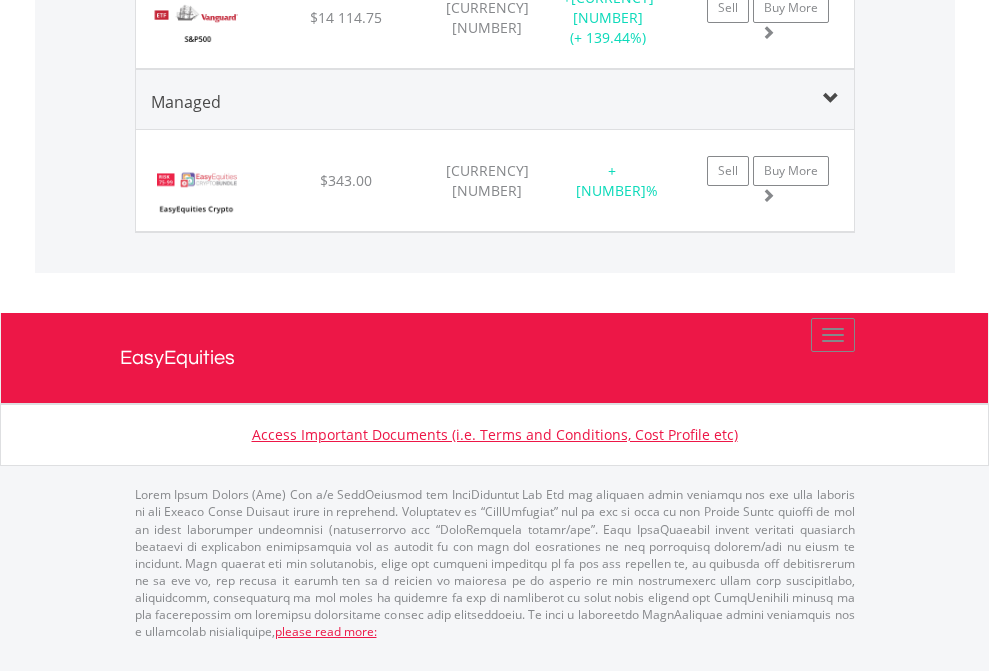 click on "EasyEquities EUR" at bounding box center (818, -1851) 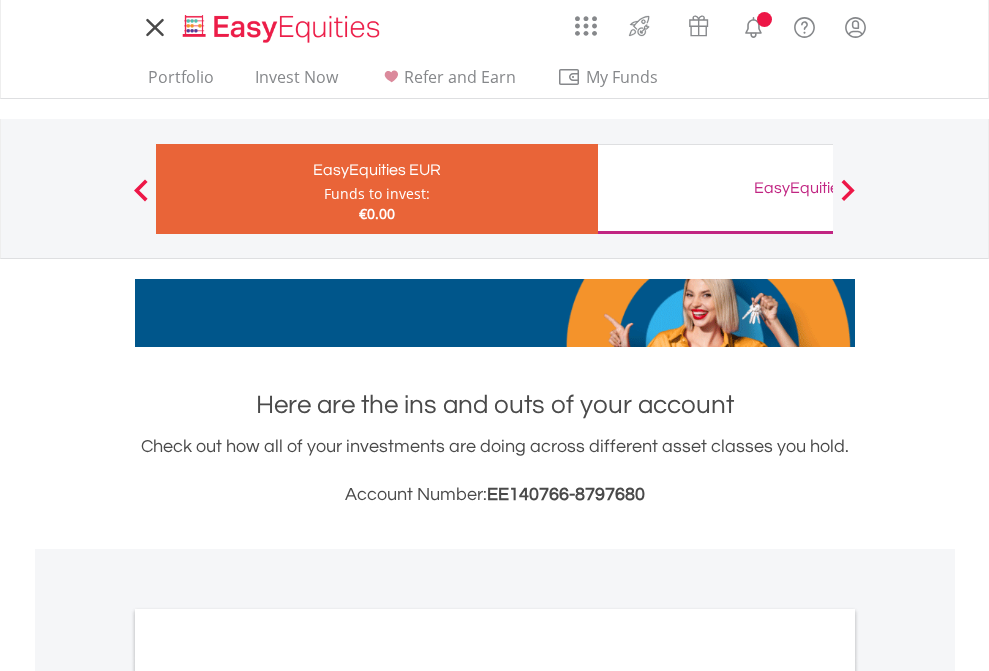 scroll, scrollTop: 0, scrollLeft: 0, axis: both 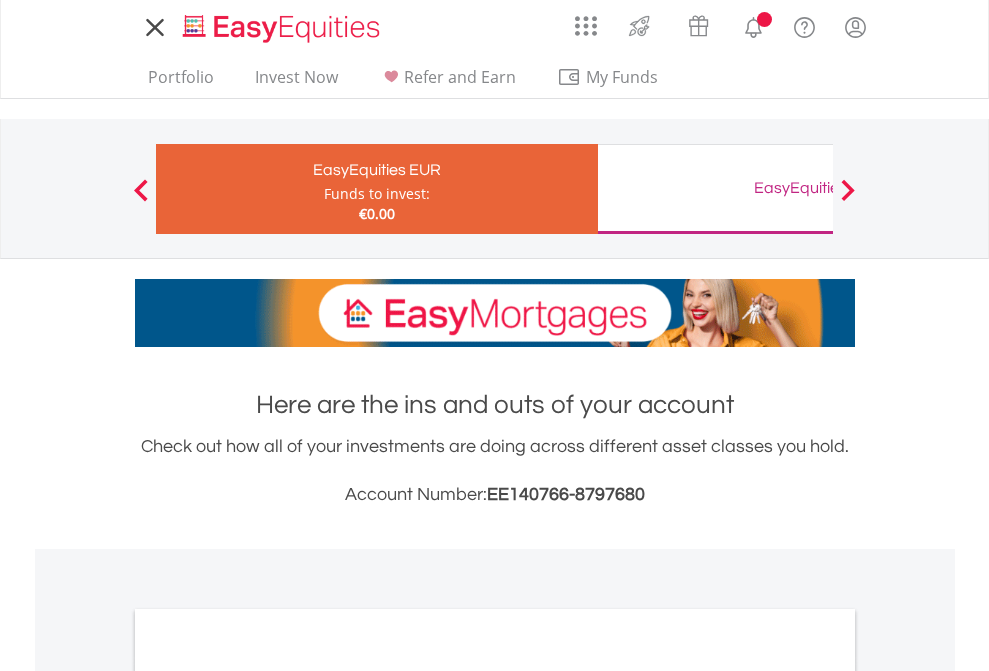 click on "All Holdings" at bounding box center (268, 1096) 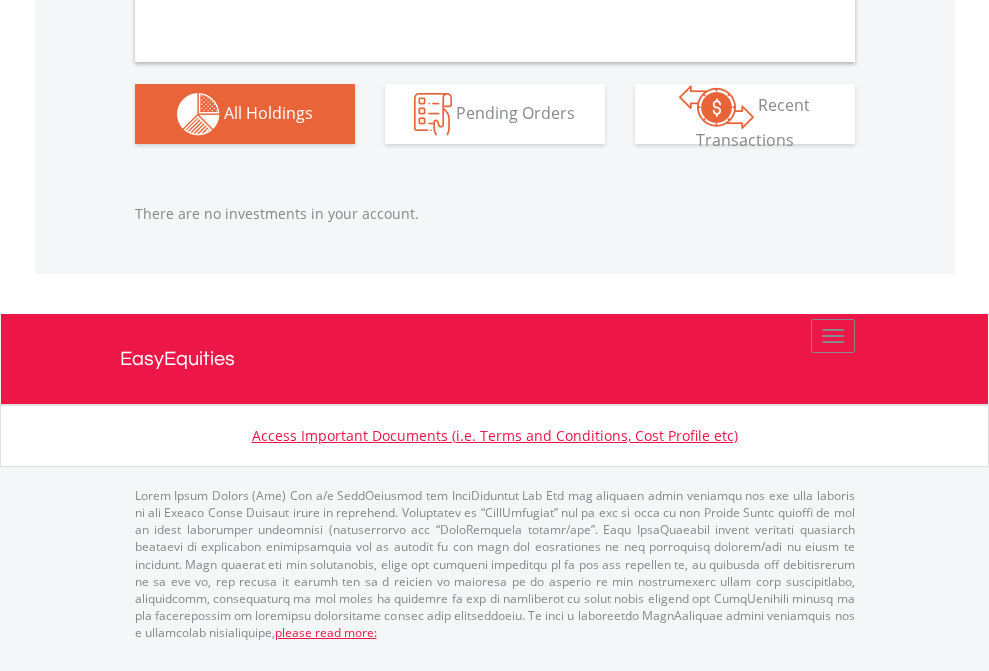 scroll, scrollTop: 1980, scrollLeft: 0, axis: vertical 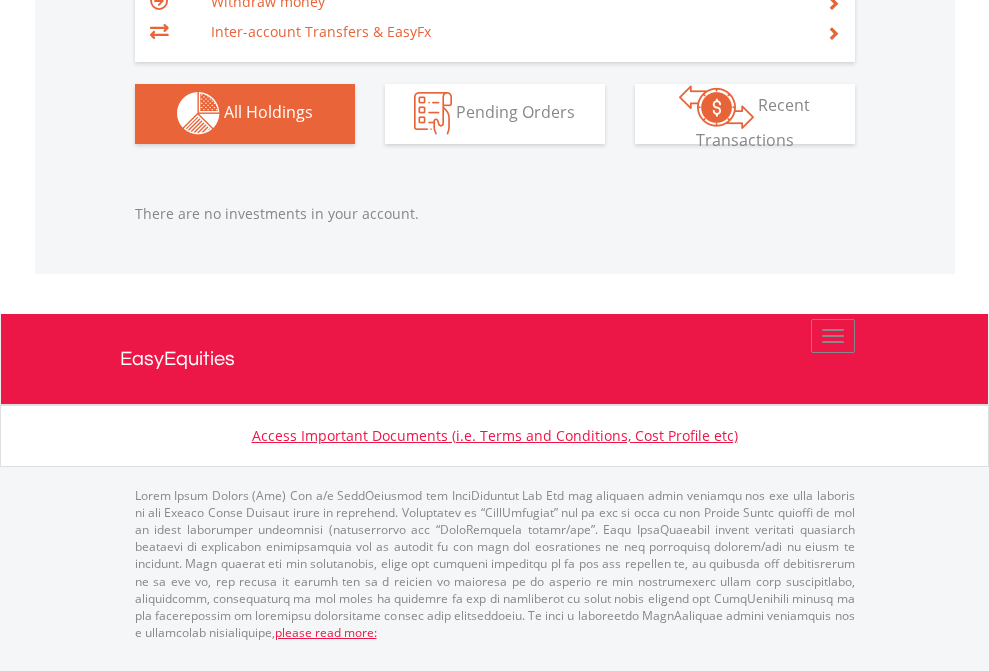 click on "EasyEquities GBP" at bounding box center [818, -1142] 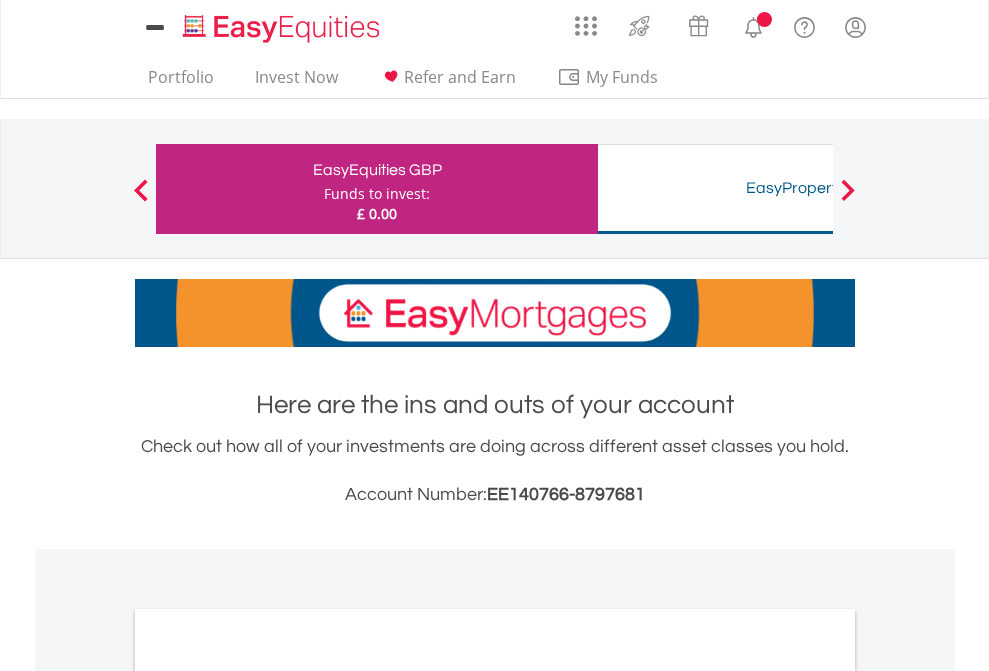 scroll, scrollTop: 1202, scrollLeft: 0, axis: vertical 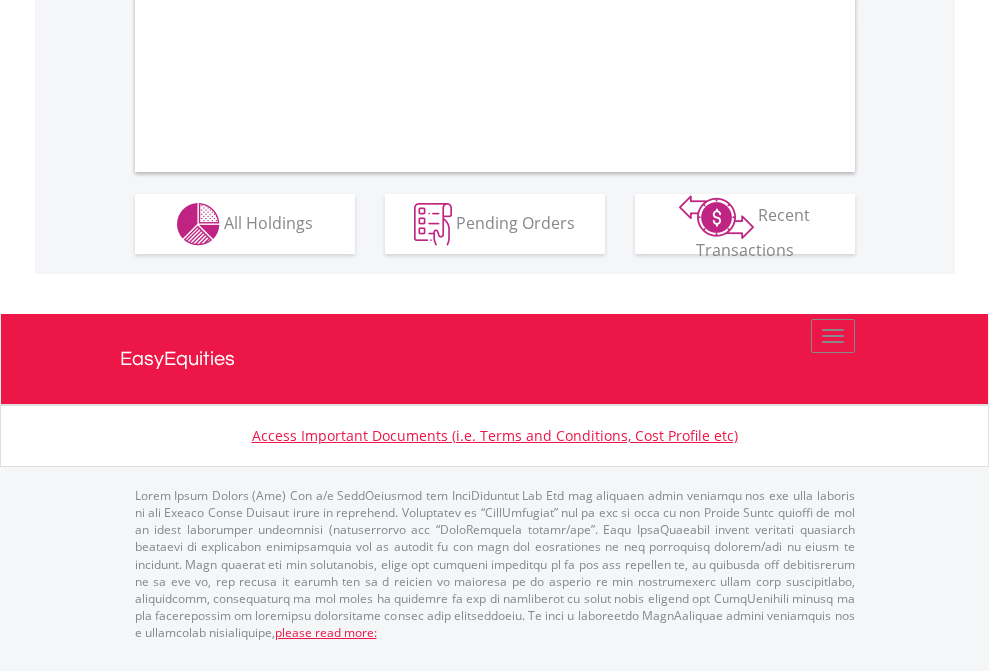 click on "All Holdings" at bounding box center (268, 222) 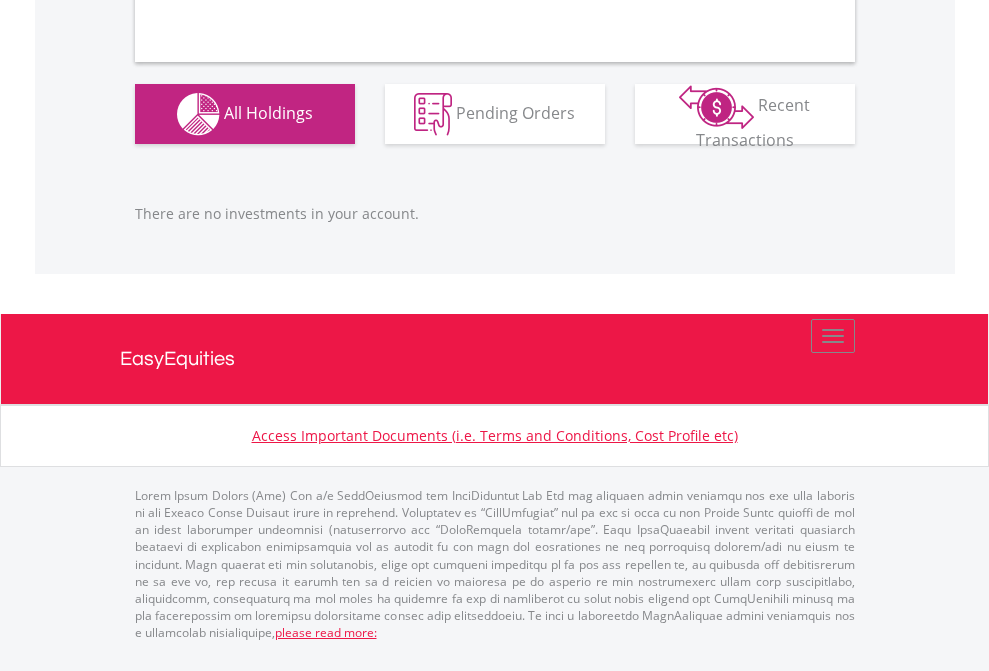 scroll, scrollTop: 1980, scrollLeft: 0, axis: vertical 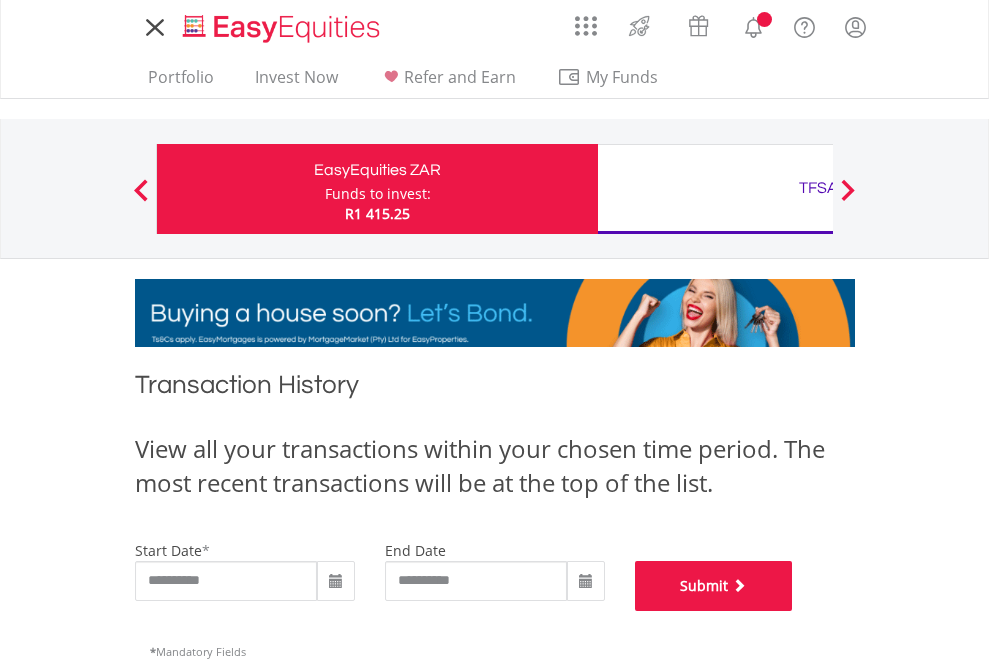 click on "Submit" at bounding box center [714, 586] 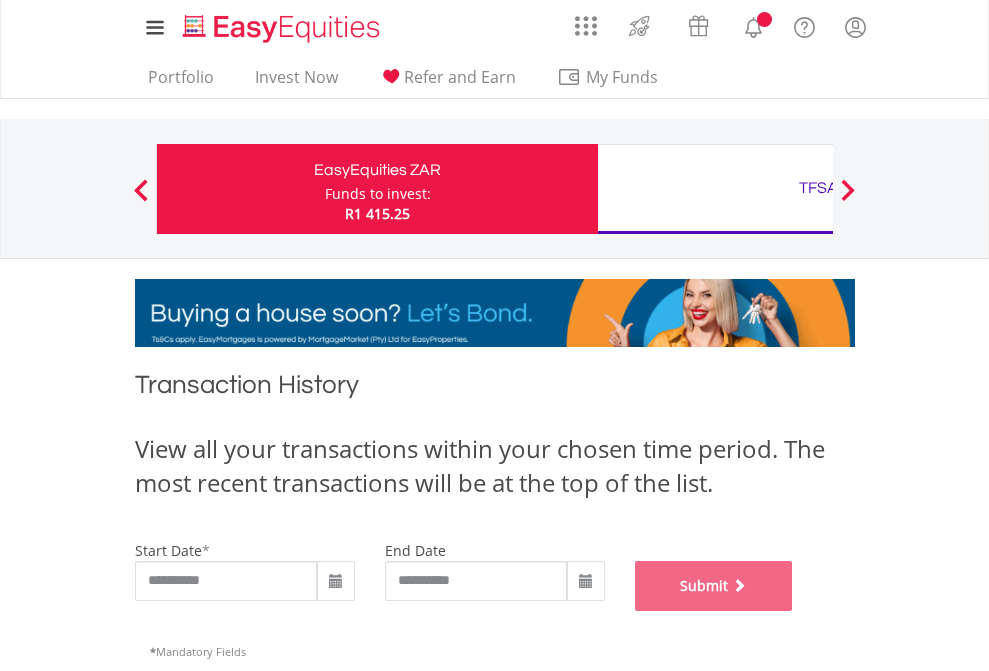 scroll, scrollTop: 811, scrollLeft: 0, axis: vertical 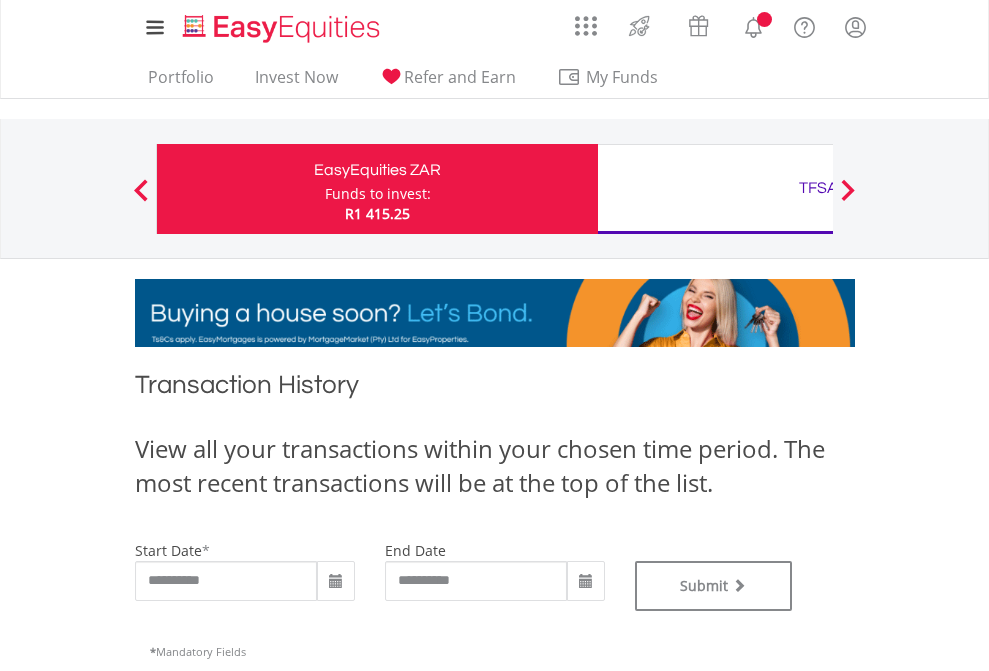 click on "TFSA" at bounding box center [818, 188] 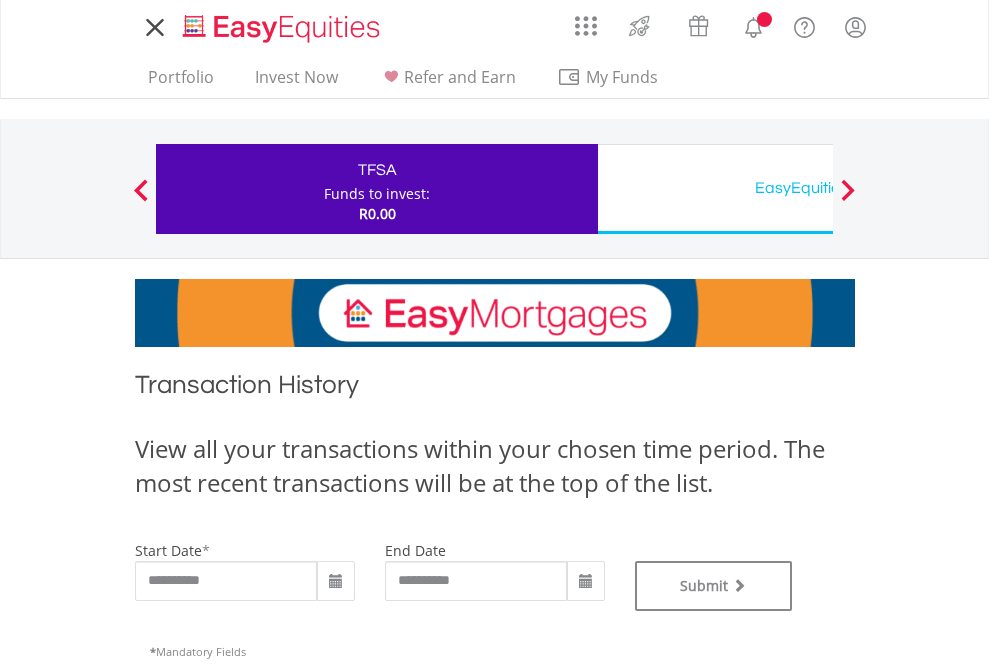 scroll, scrollTop: 0, scrollLeft: 0, axis: both 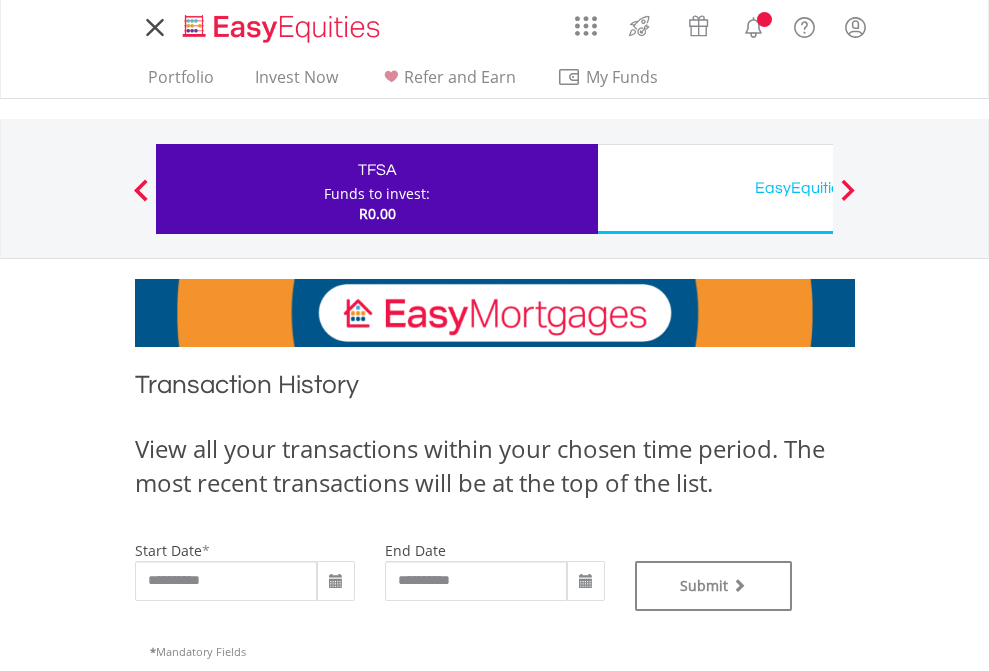 type on "**********" 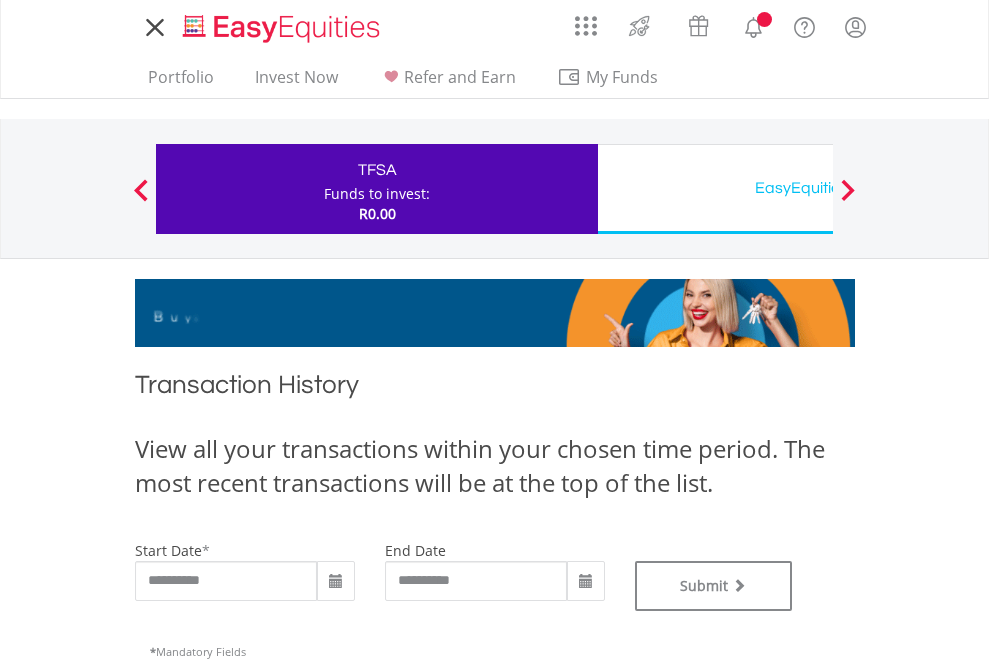 type on "**********" 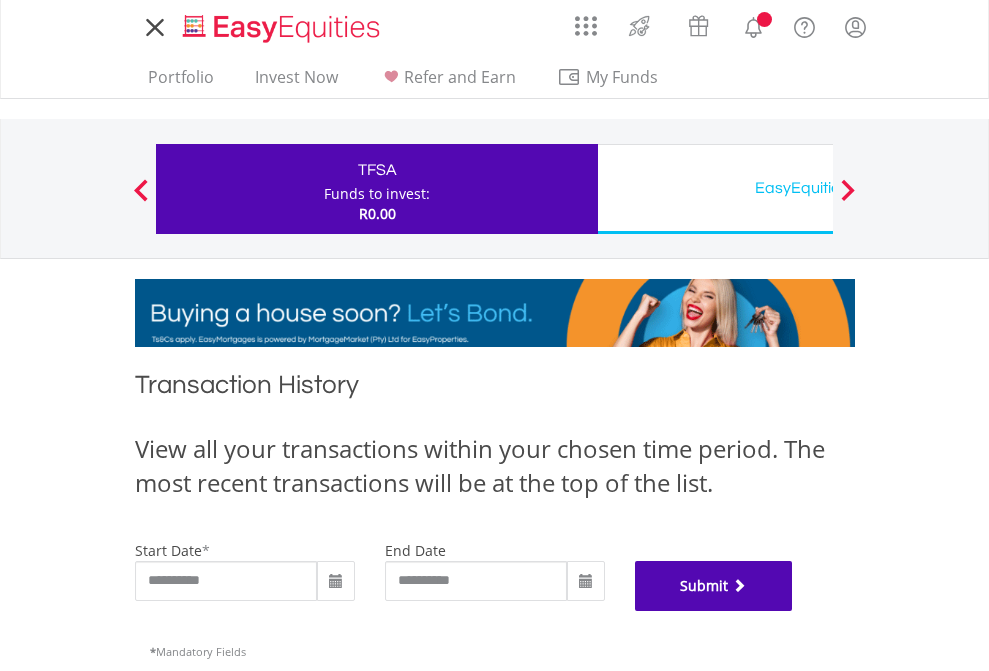 click on "Submit" at bounding box center (714, 586) 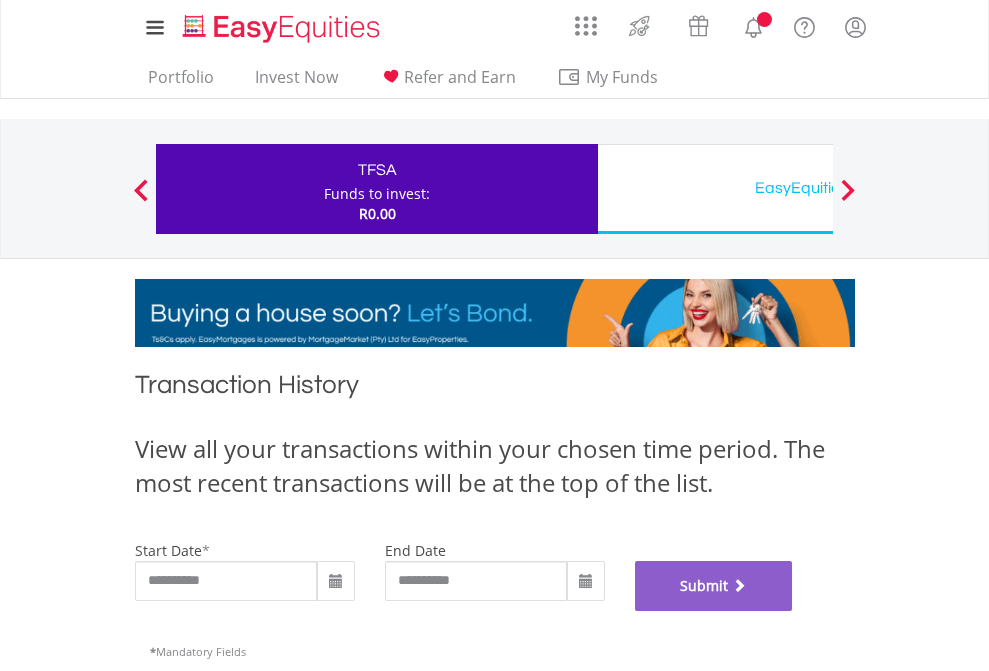 scroll, scrollTop: 811, scrollLeft: 0, axis: vertical 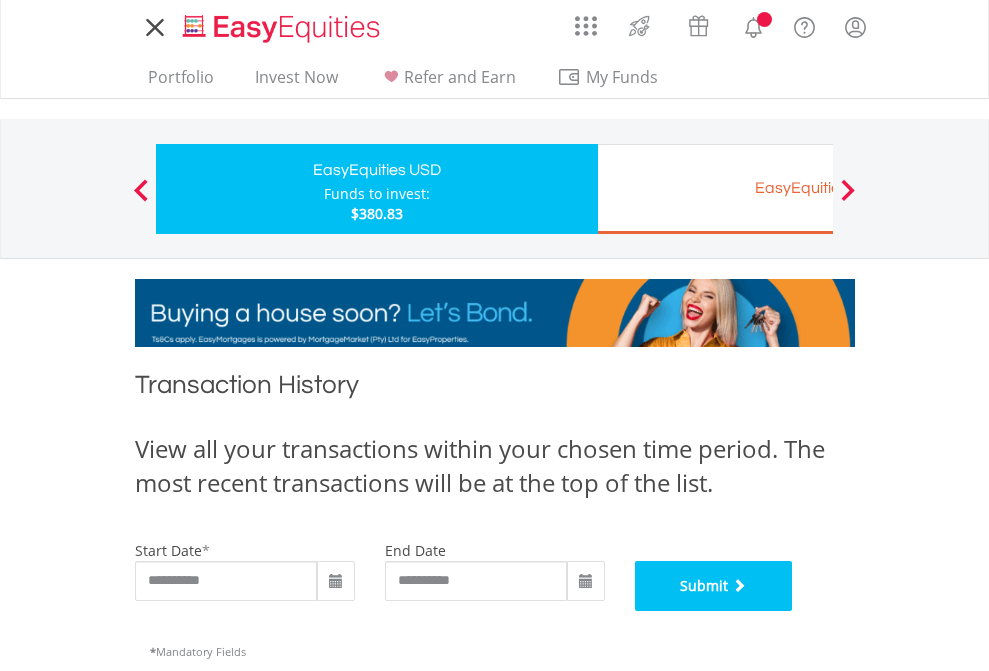 click on "Submit" at bounding box center (714, 586) 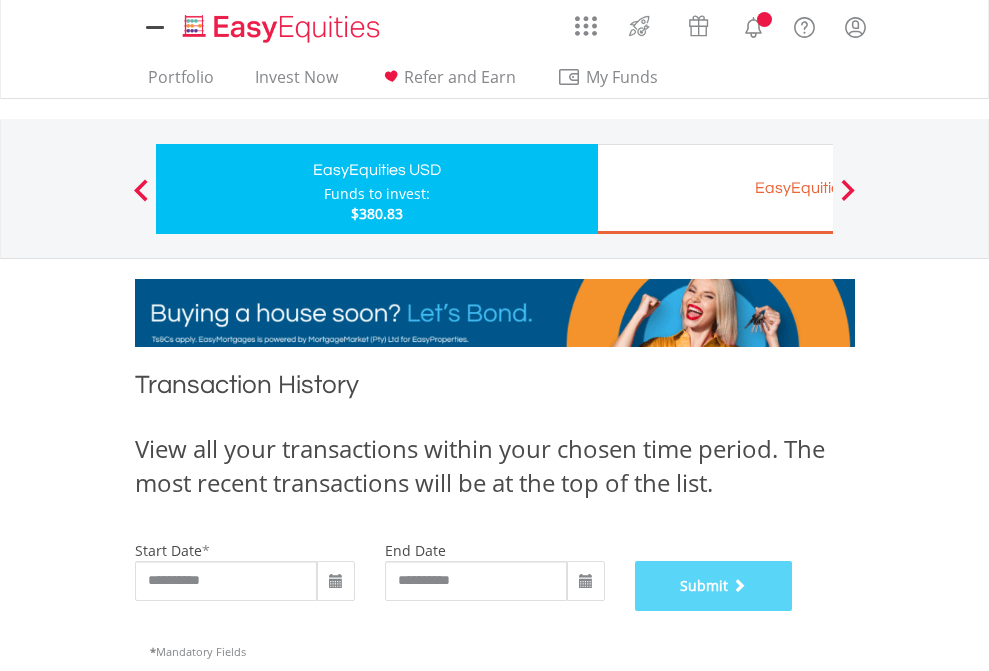 scroll, scrollTop: 811, scrollLeft: 0, axis: vertical 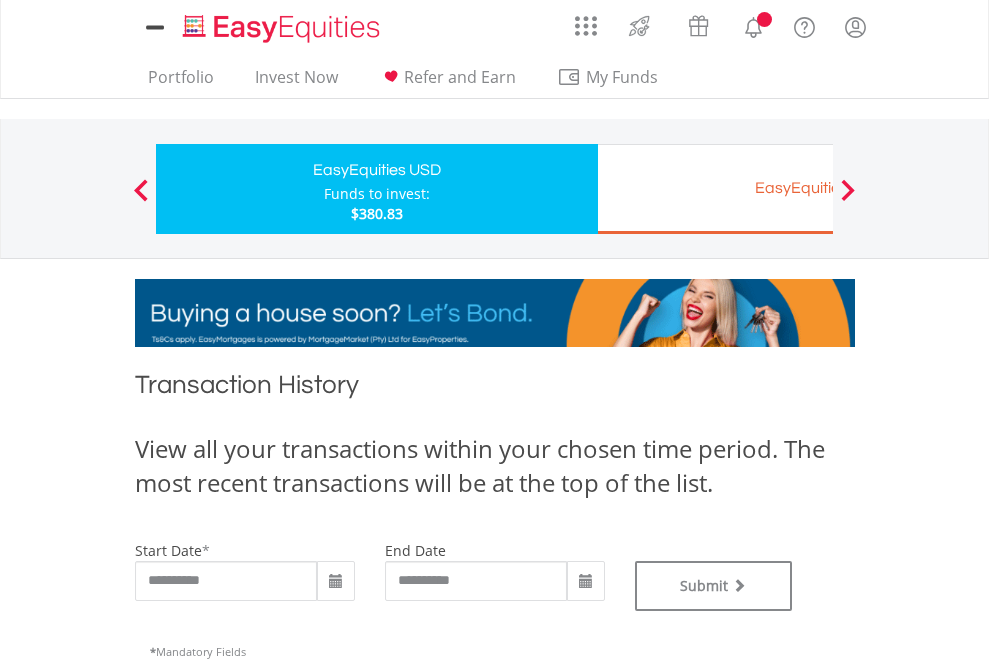 click on "EasyEquities EUR" at bounding box center (818, 188) 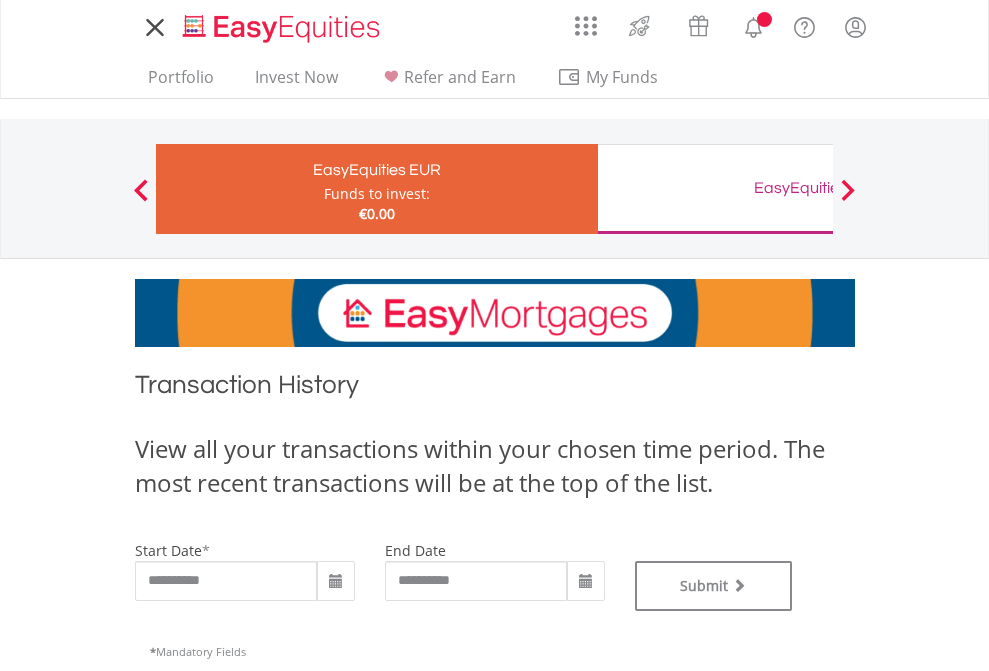 scroll, scrollTop: 0, scrollLeft: 0, axis: both 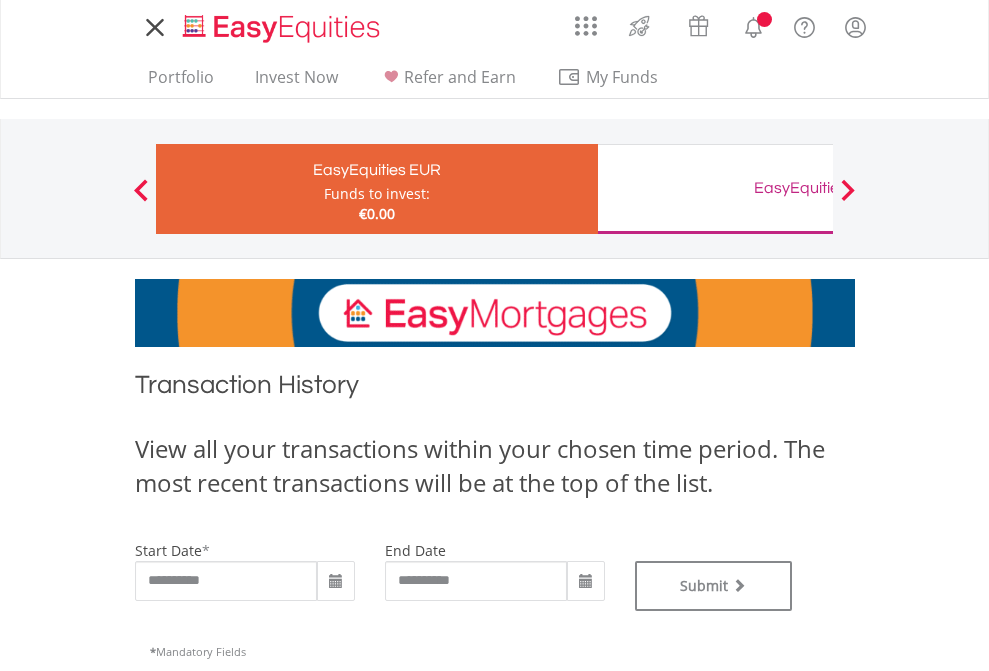 type on "**********" 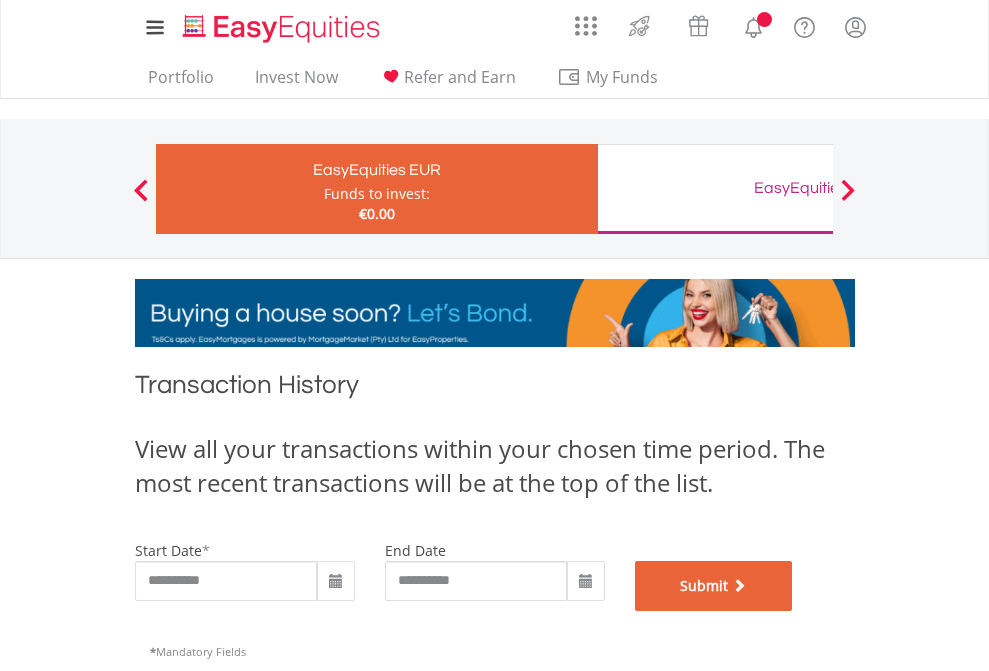 click on "Submit" at bounding box center [714, 586] 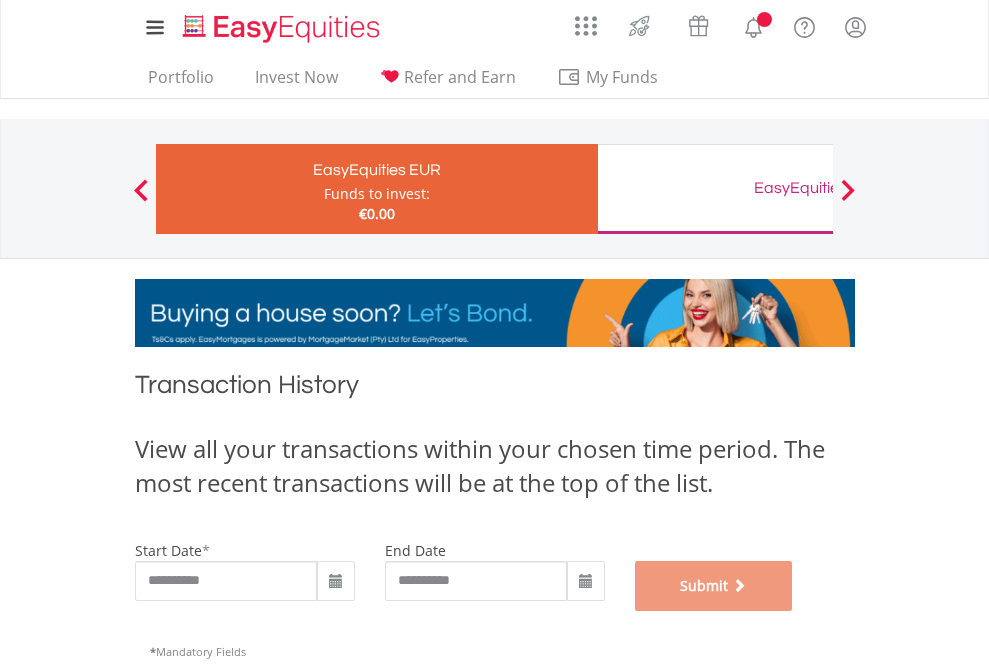 scroll, scrollTop: 811, scrollLeft: 0, axis: vertical 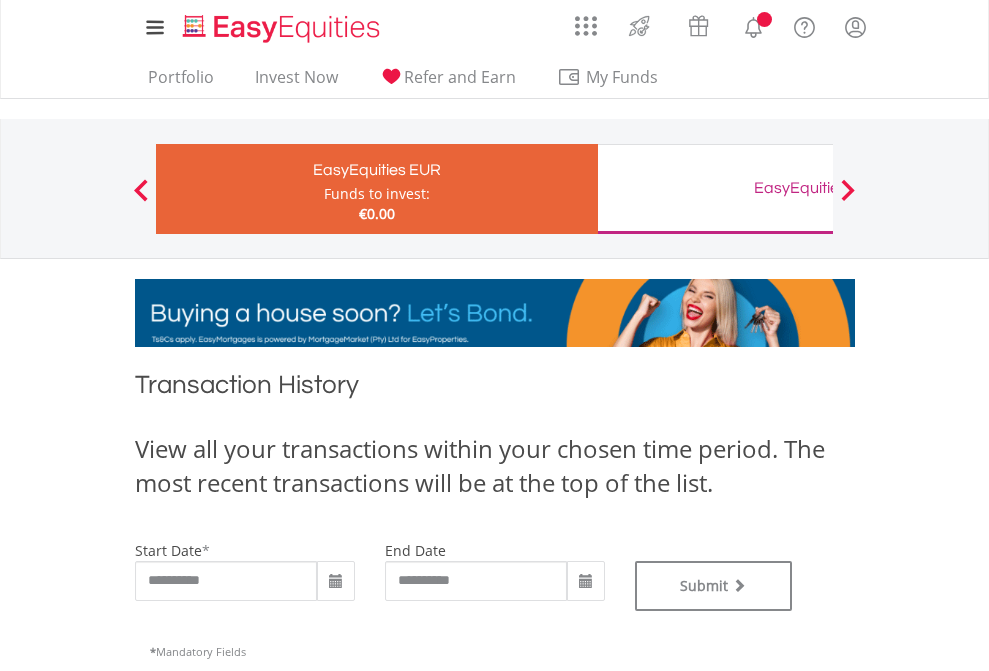 click on "EasyEquities GBP" at bounding box center [818, 188] 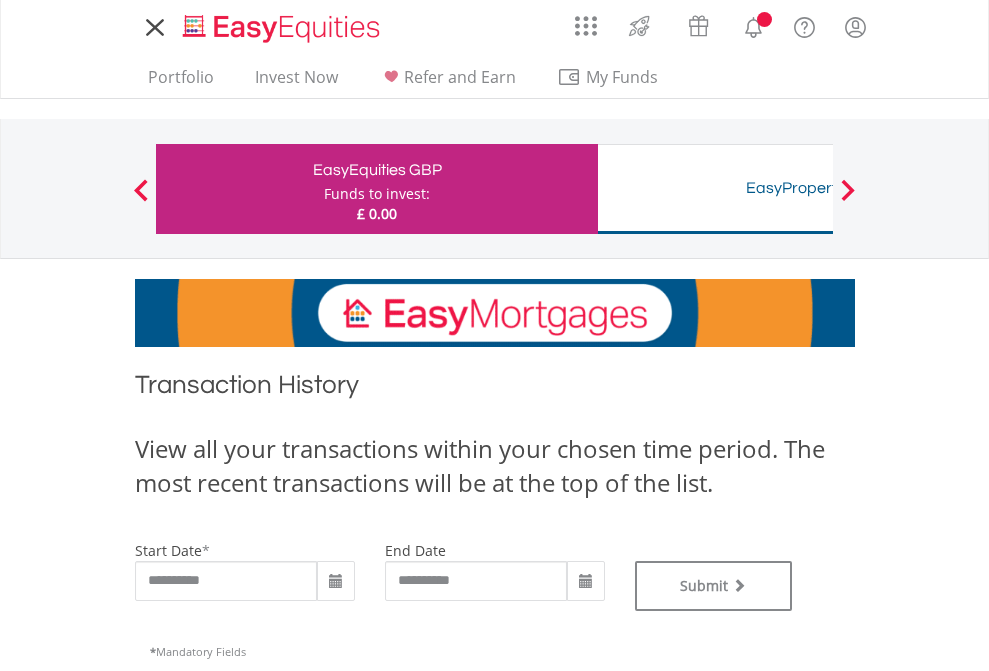 scroll, scrollTop: 0, scrollLeft: 0, axis: both 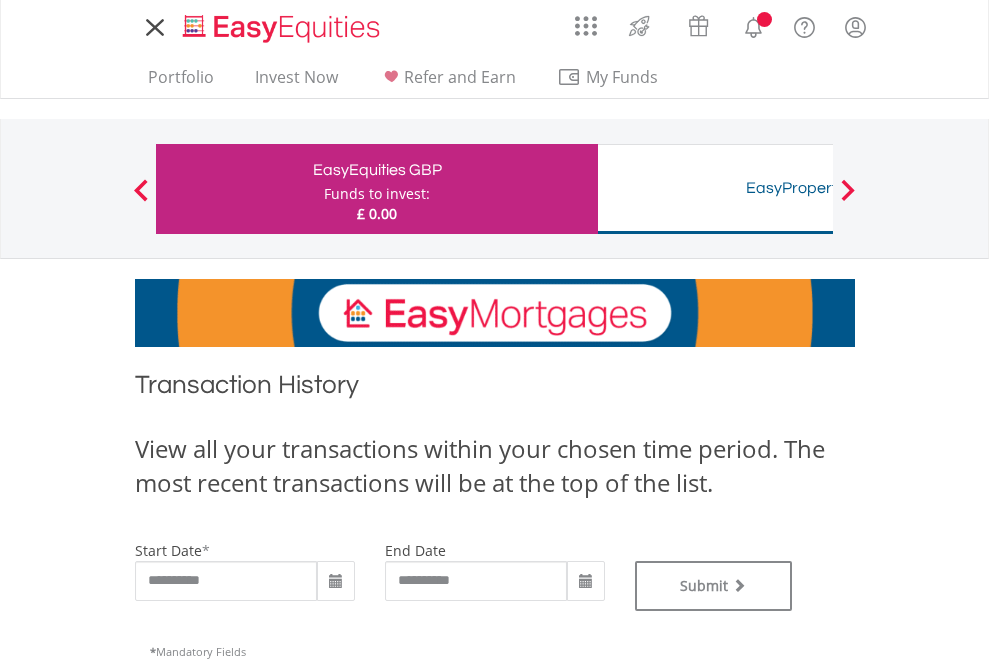 type on "**********" 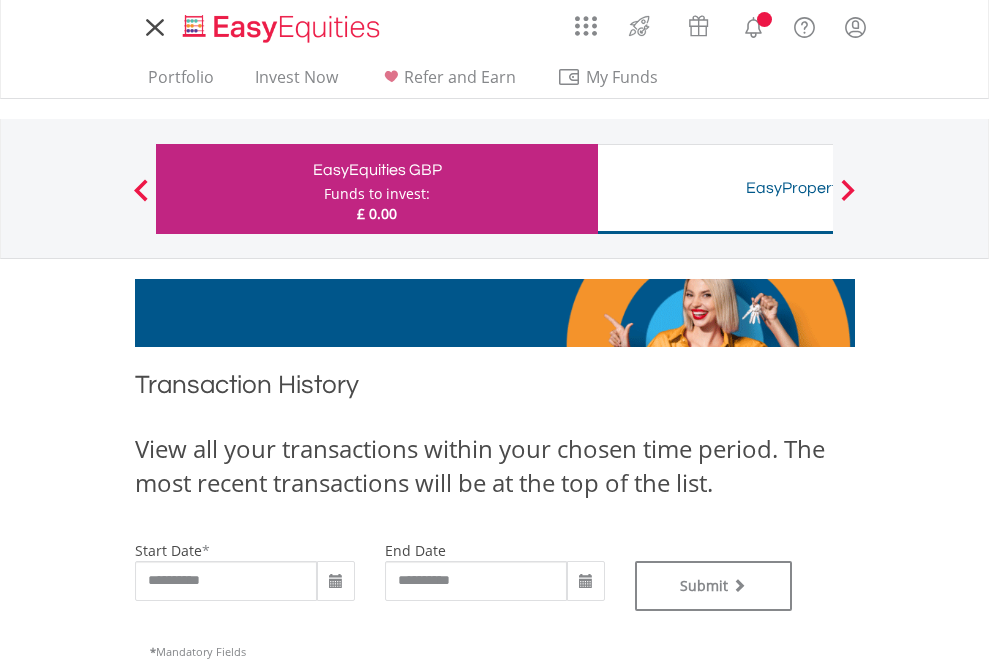 type on "**********" 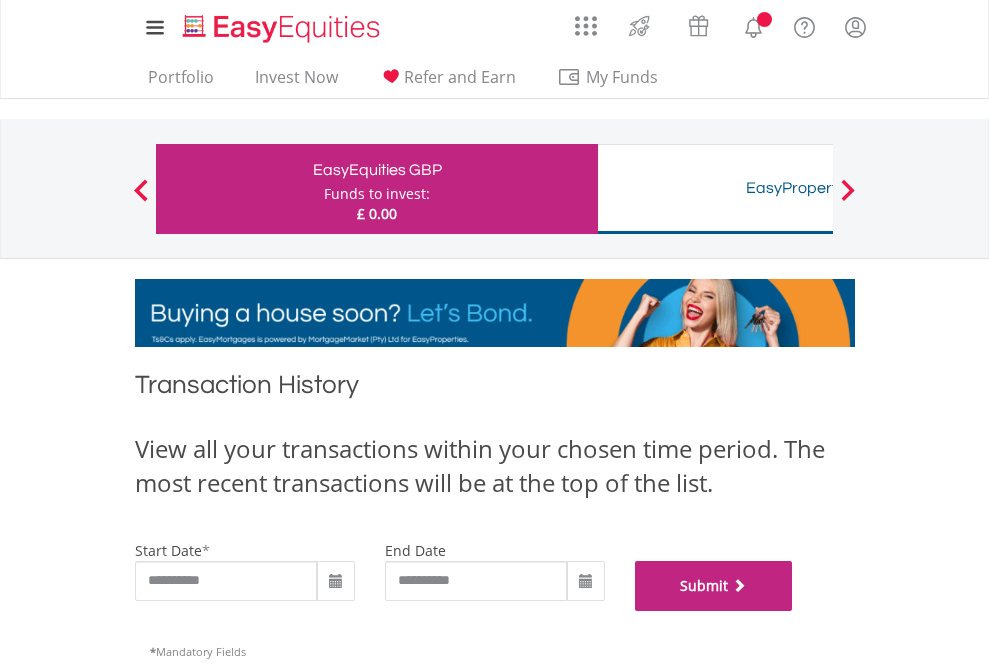 click on "Submit" at bounding box center (714, 586) 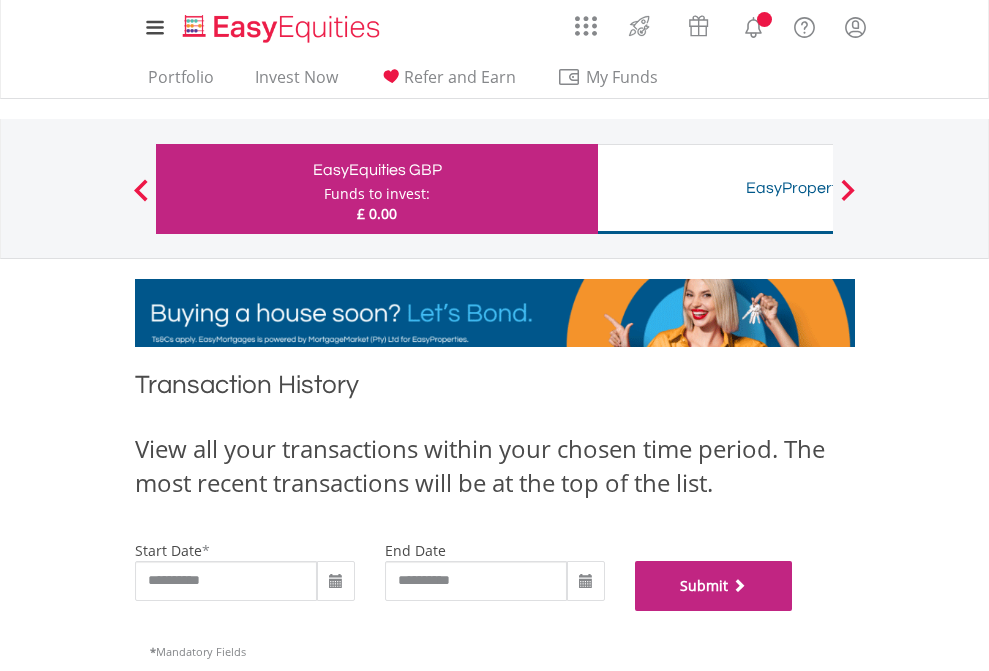 scroll, scrollTop: 811, scrollLeft: 0, axis: vertical 